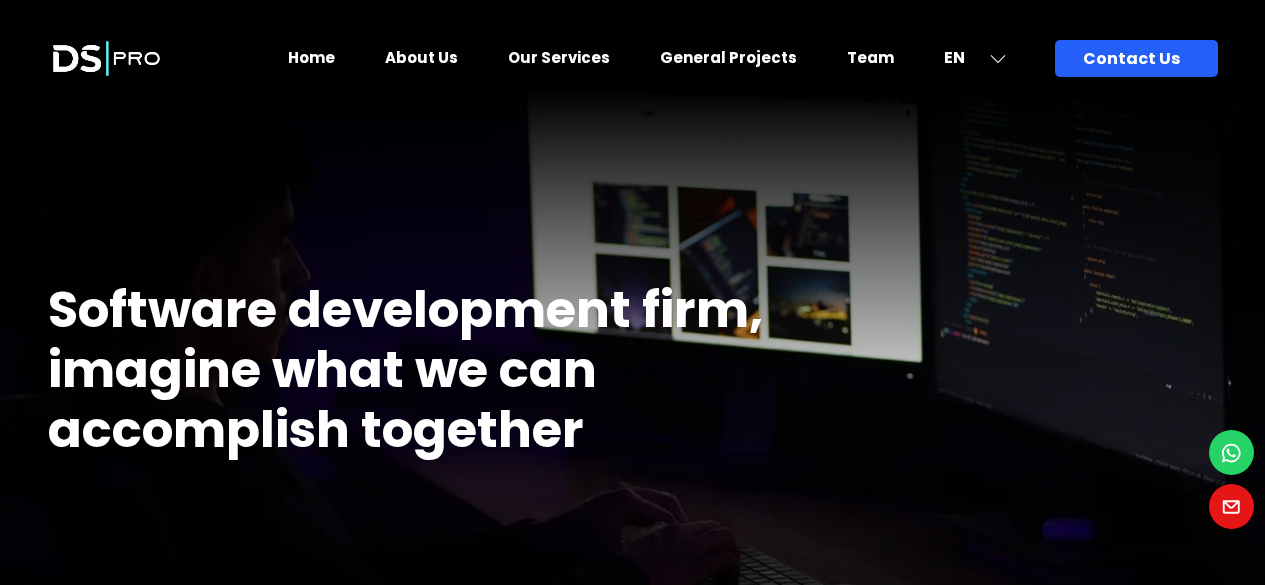 scroll, scrollTop: 0, scrollLeft: 0, axis: both 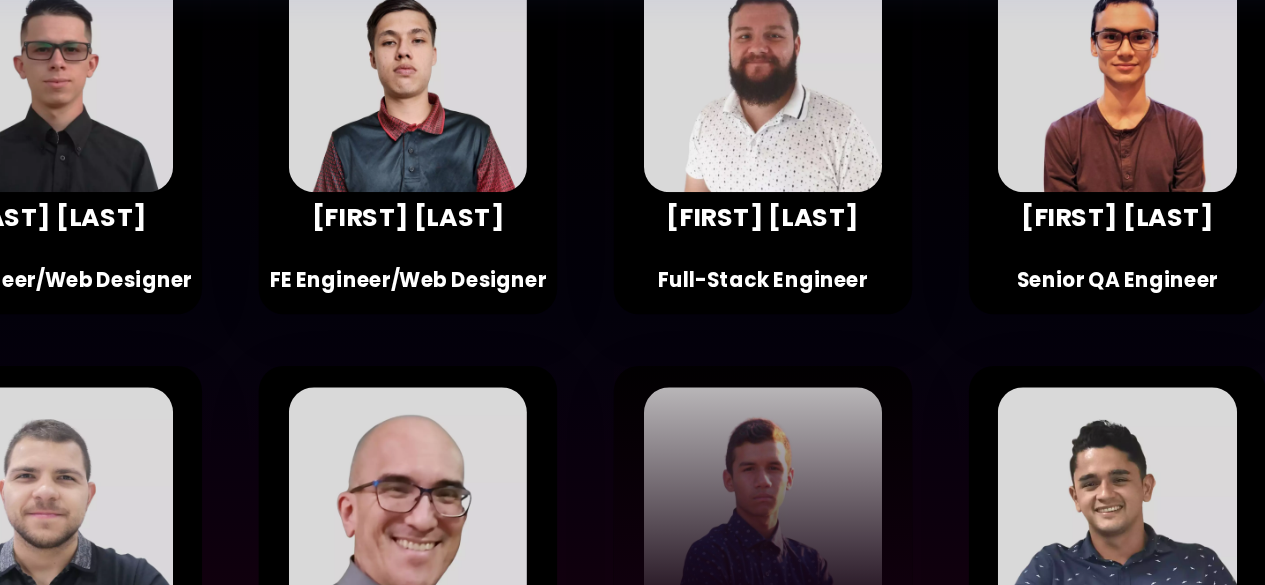 click at bounding box center [773, 522] 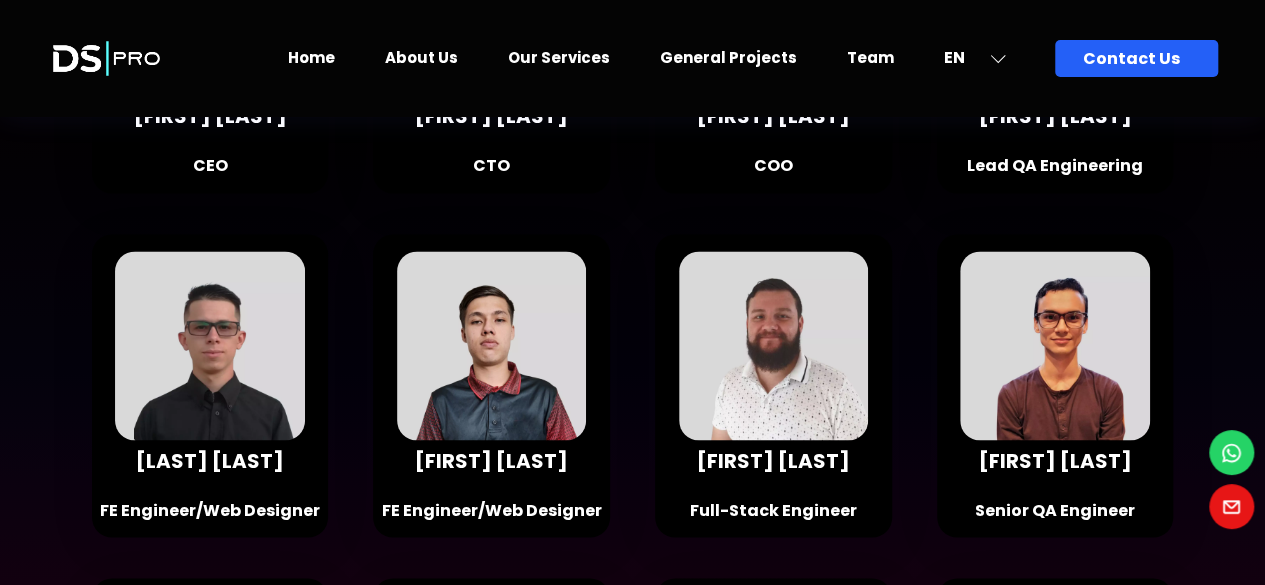 scroll, scrollTop: 9101, scrollLeft: 0, axis: vertical 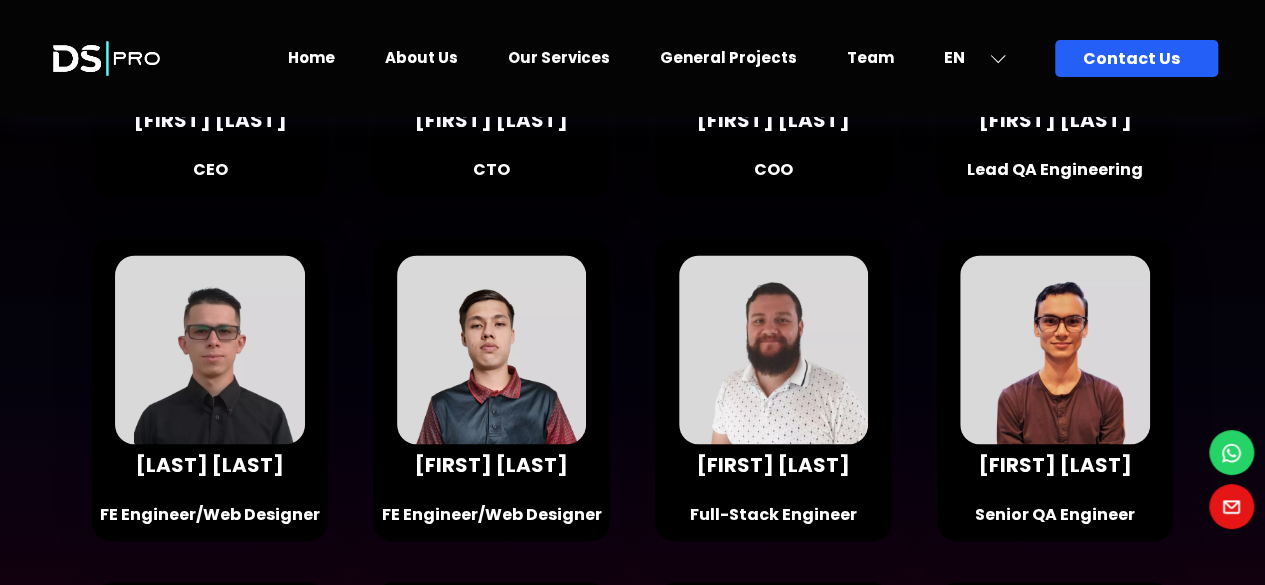 click on "About Us" at bounding box center [421, 57] 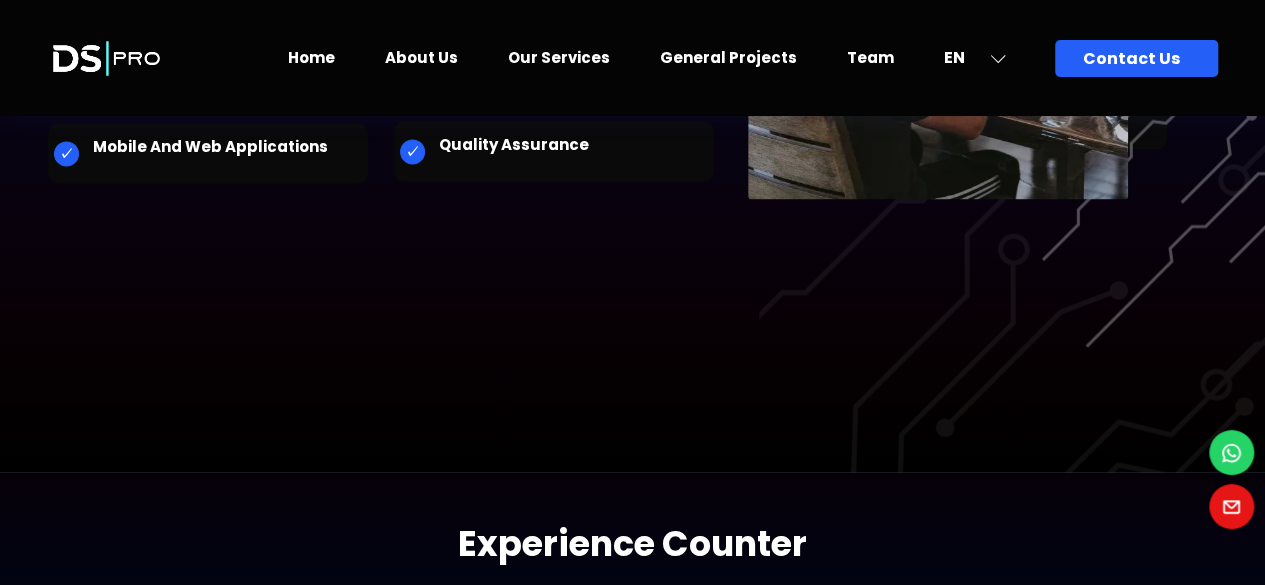 click on "Our Services" at bounding box center (559, 57) 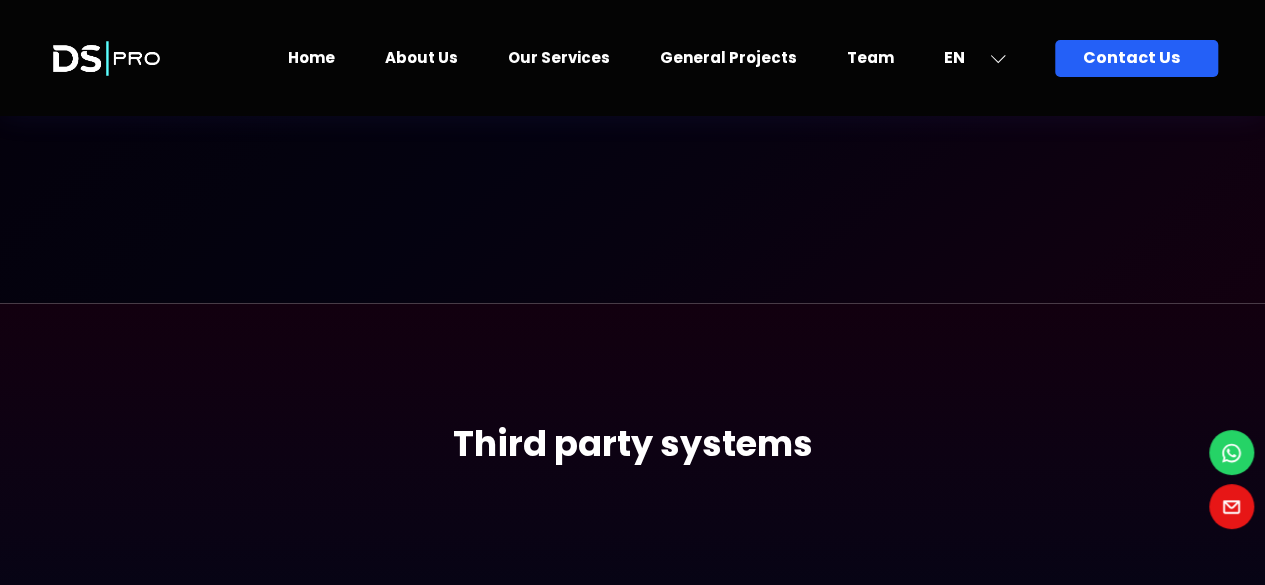 click on "General Projects" at bounding box center [728, 57] 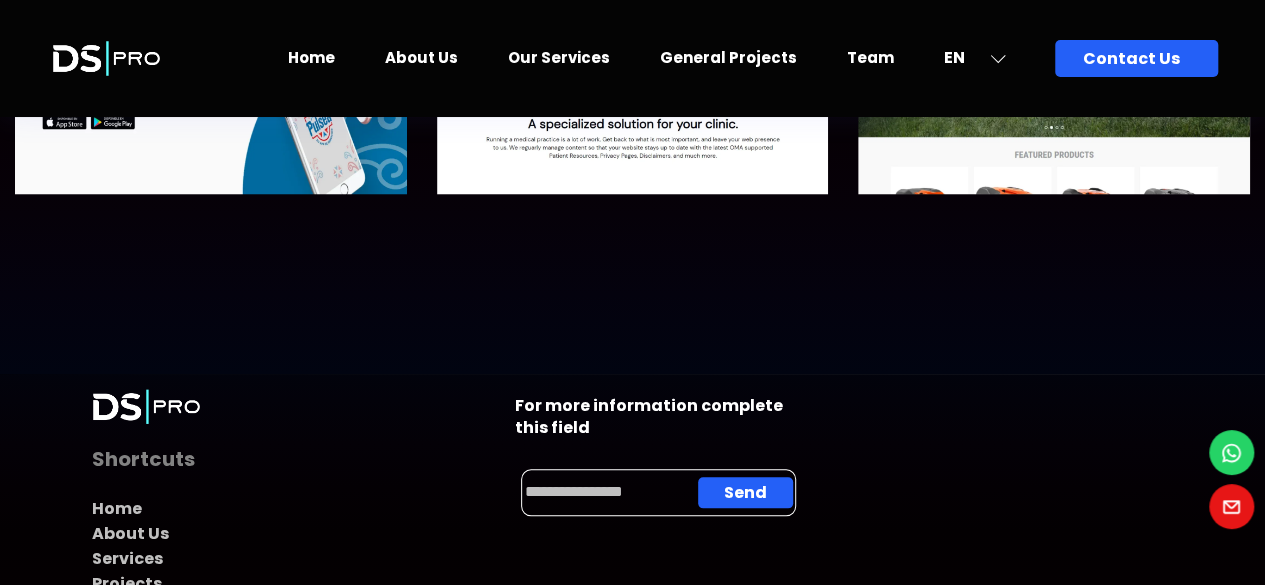 click on "Team" at bounding box center [870, 57] 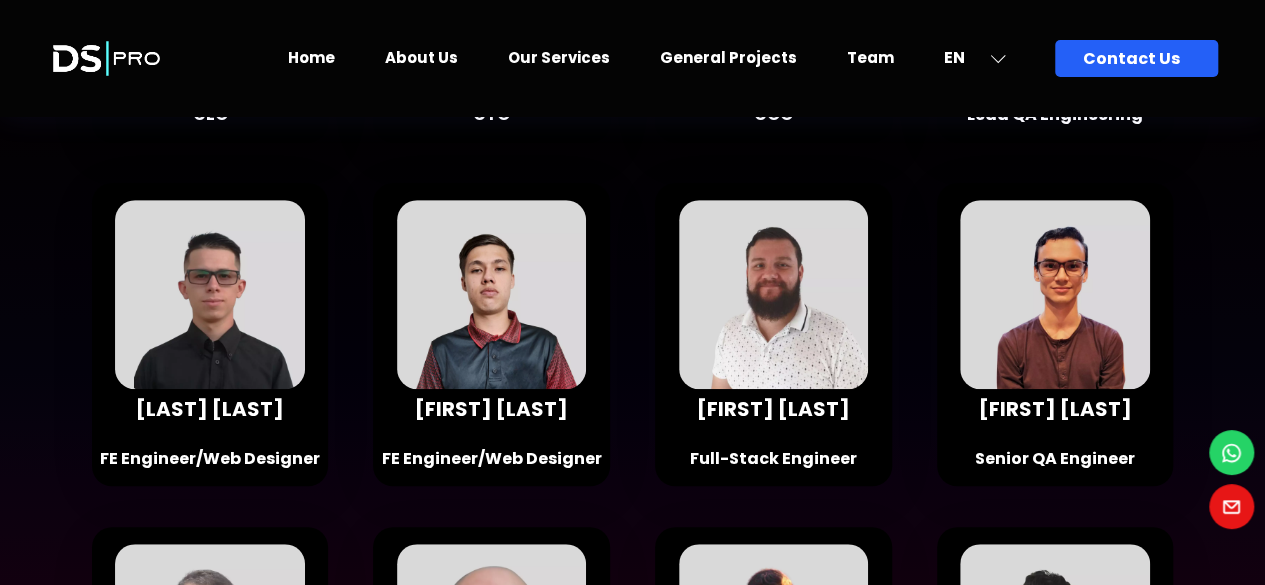 scroll, scrollTop: 850, scrollLeft: 0, axis: vertical 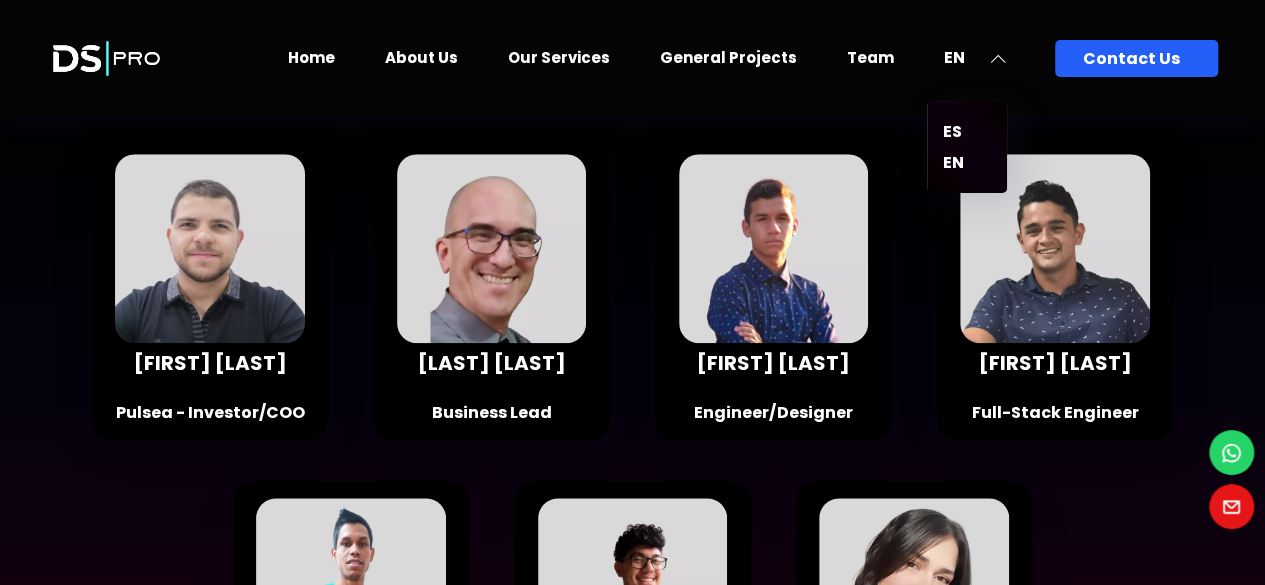 click on "EN ES EN" at bounding box center (983, 58) 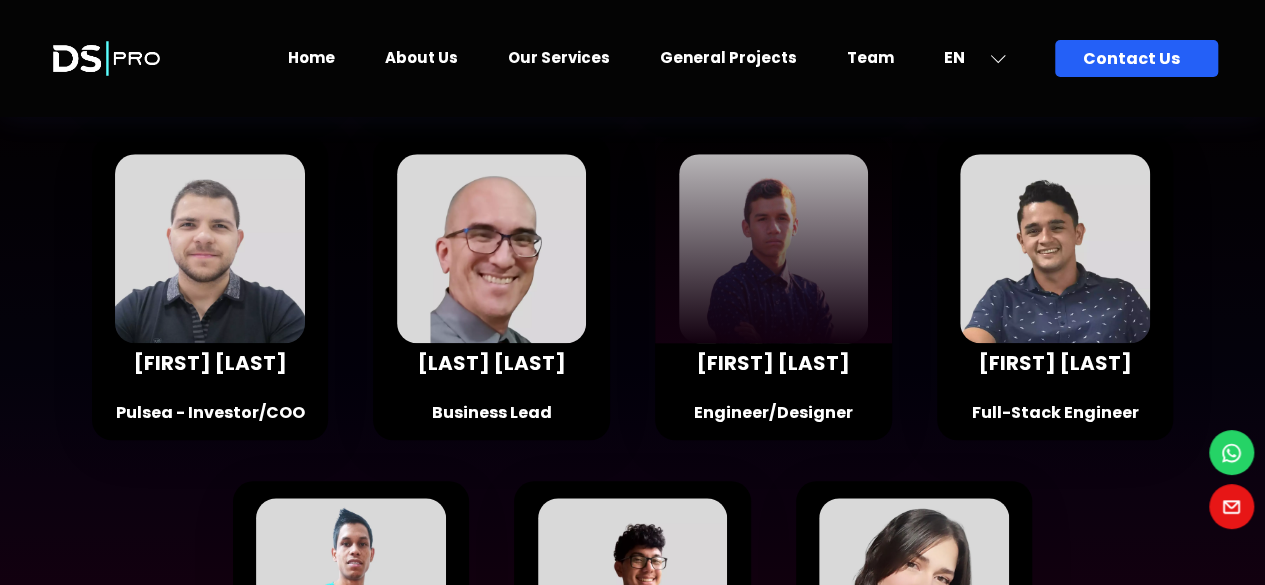 click at bounding box center (773, 250) 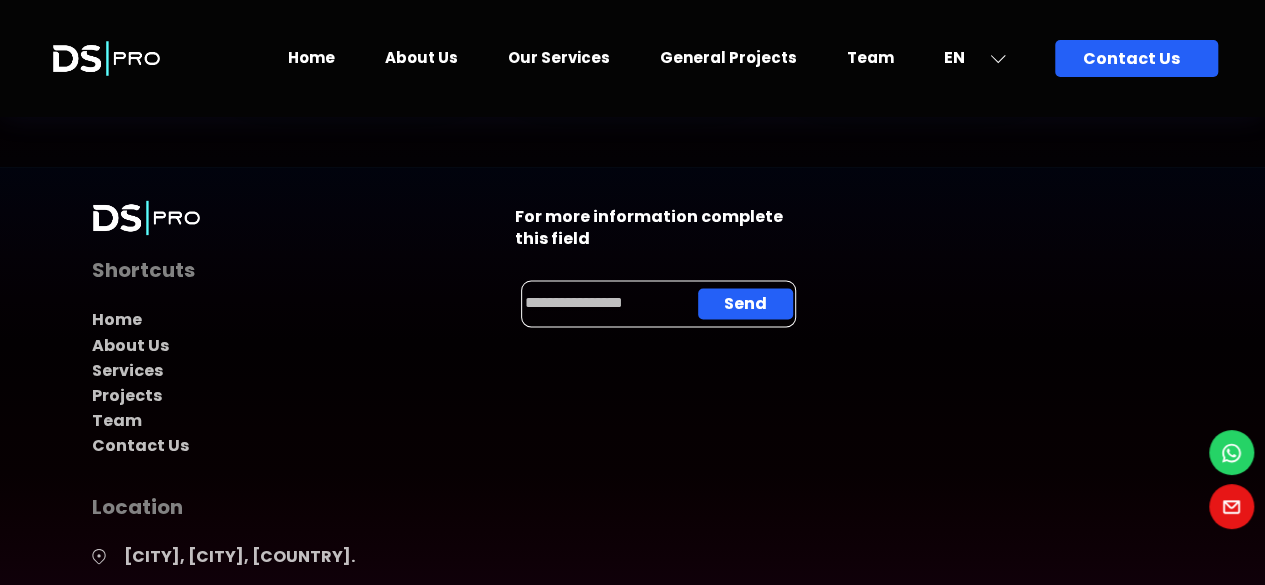 scroll, scrollTop: 1620, scrollLeft: 0, axis: vertical 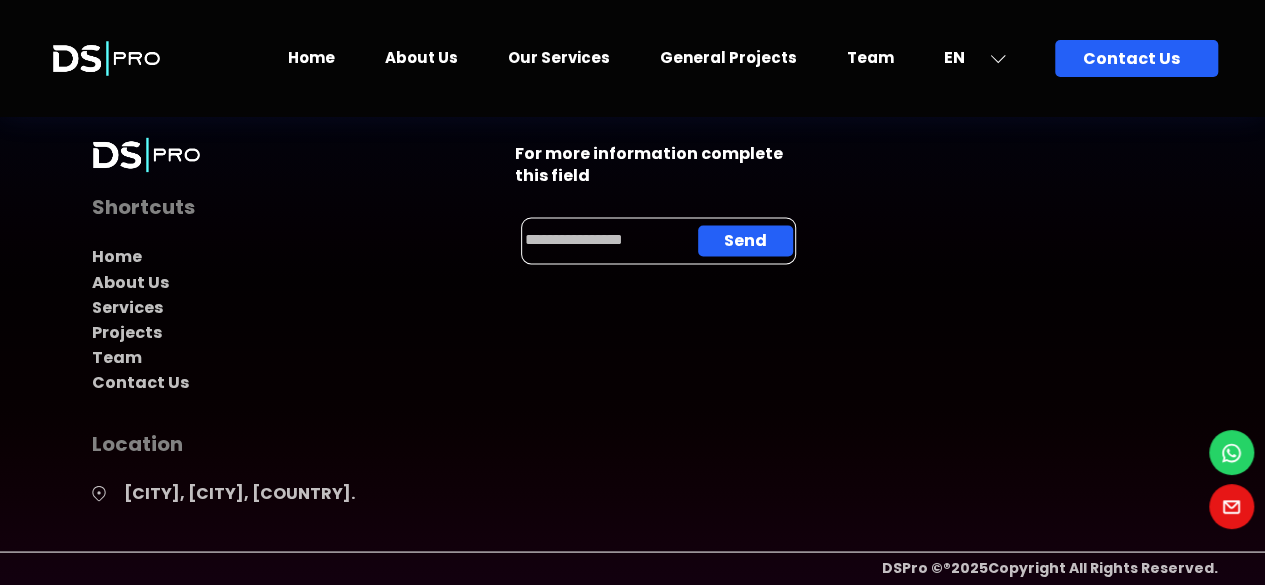 click on "General Projects" at bounding box center [728, 57] 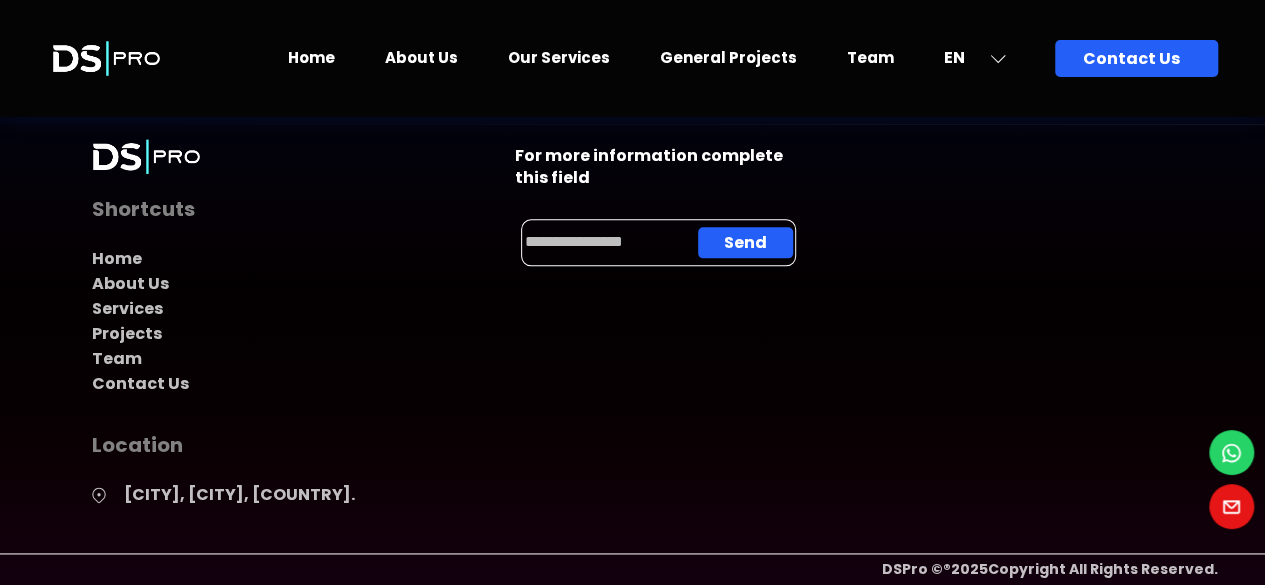 click on "For more information complete this field" at bounding box center [658, 167] 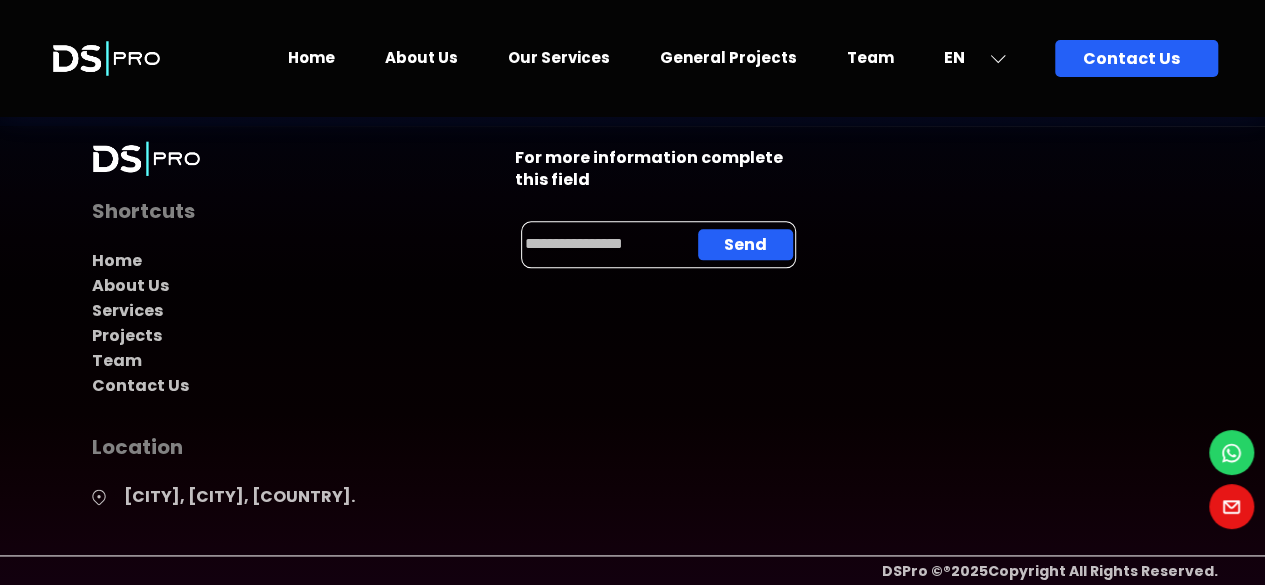 click on "Our Services" at bounding box center [559, 57] 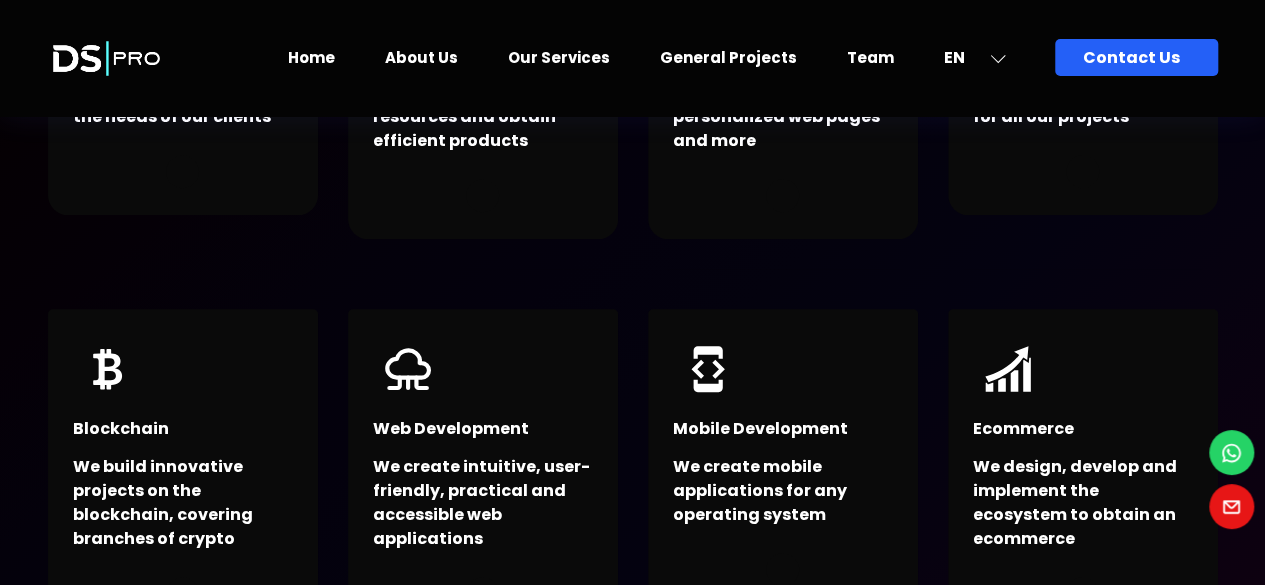 scroll, scrollTop: 574, scrollLeft: 0, axis: vertical 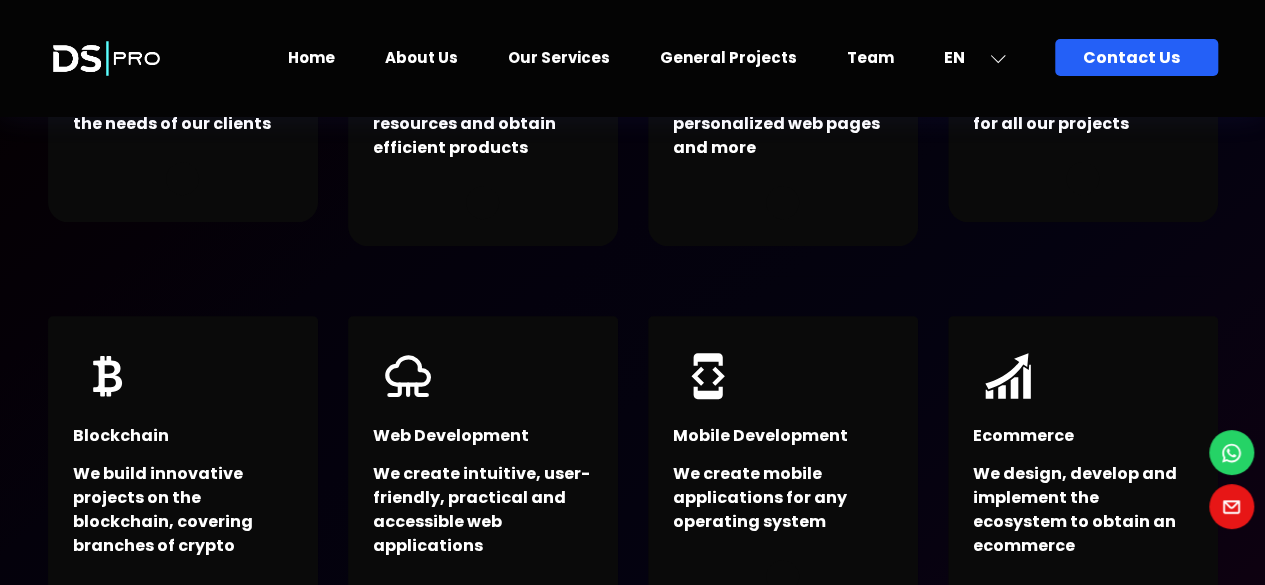 click on "About Us" at bounding box center (421, 57) 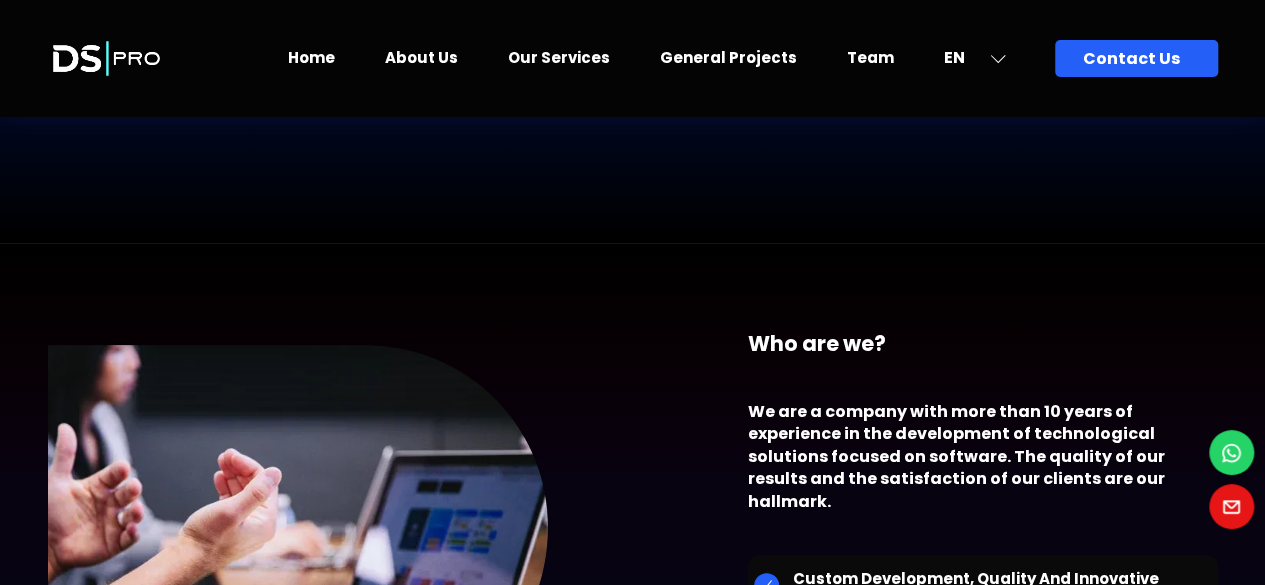 scroll, scrollTop: 0, scrollLeft: 0, axis: both 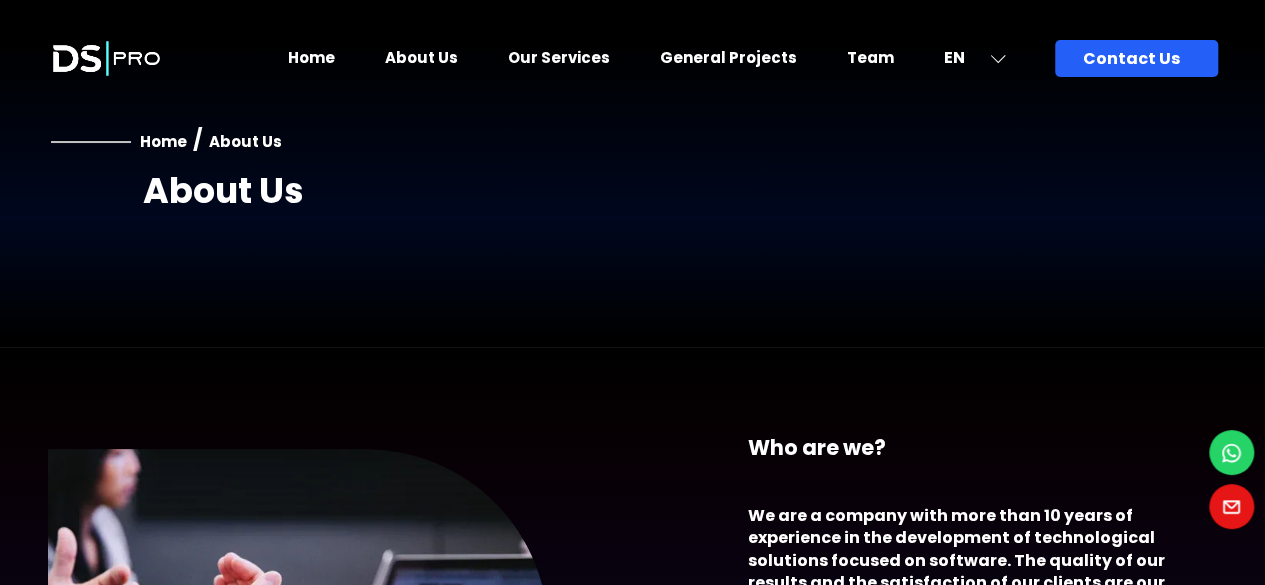 click on "Home" at bounding box center (311, 57) 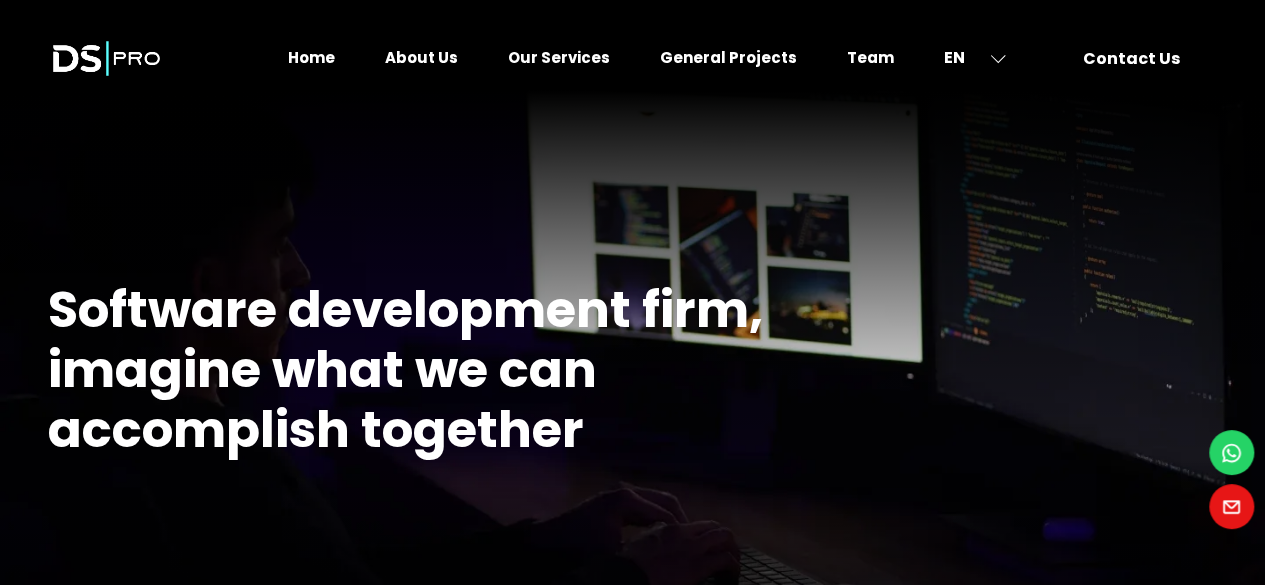 click on "Contact Us" at bounding box center [1136, 58] 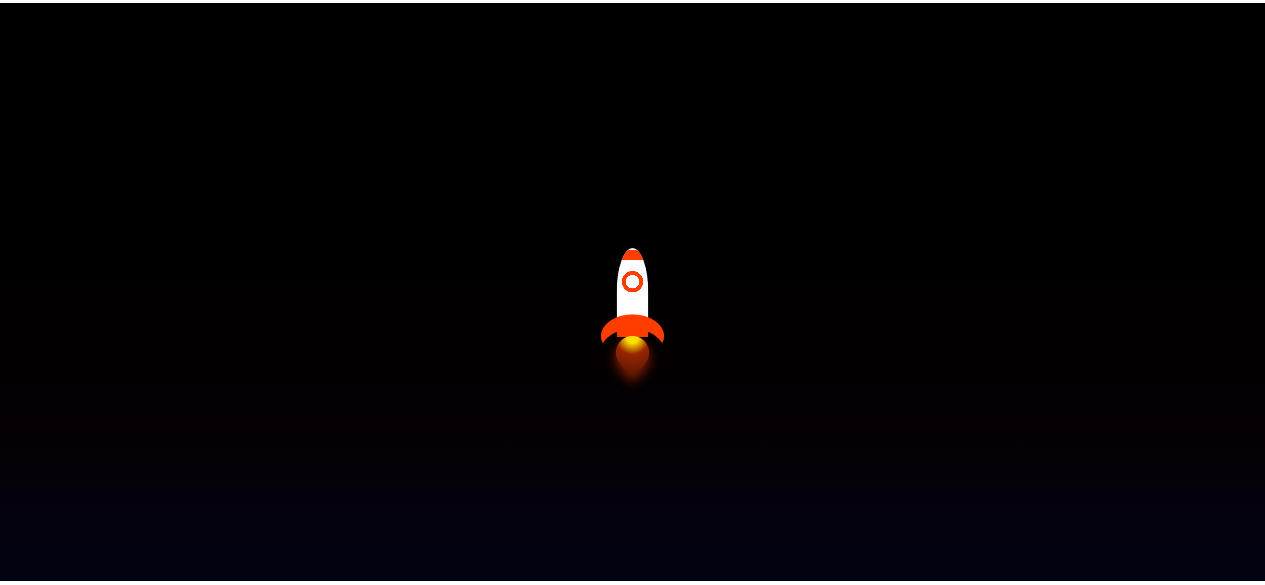 scroll, scrollTop: 0, scrollLeft: 0, axis: both 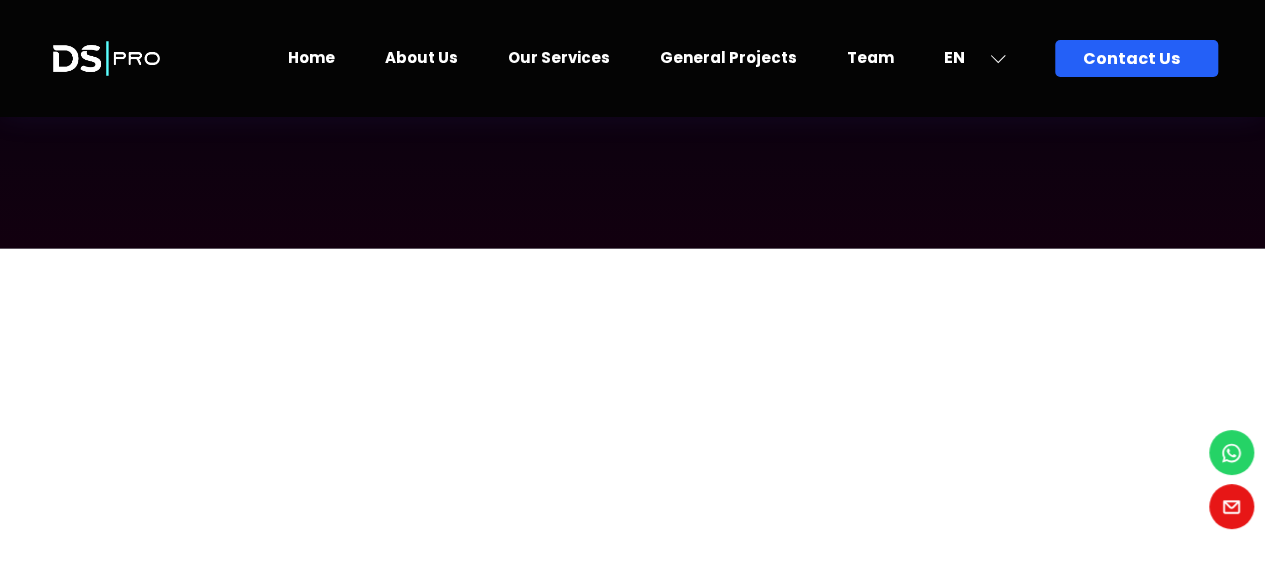 click 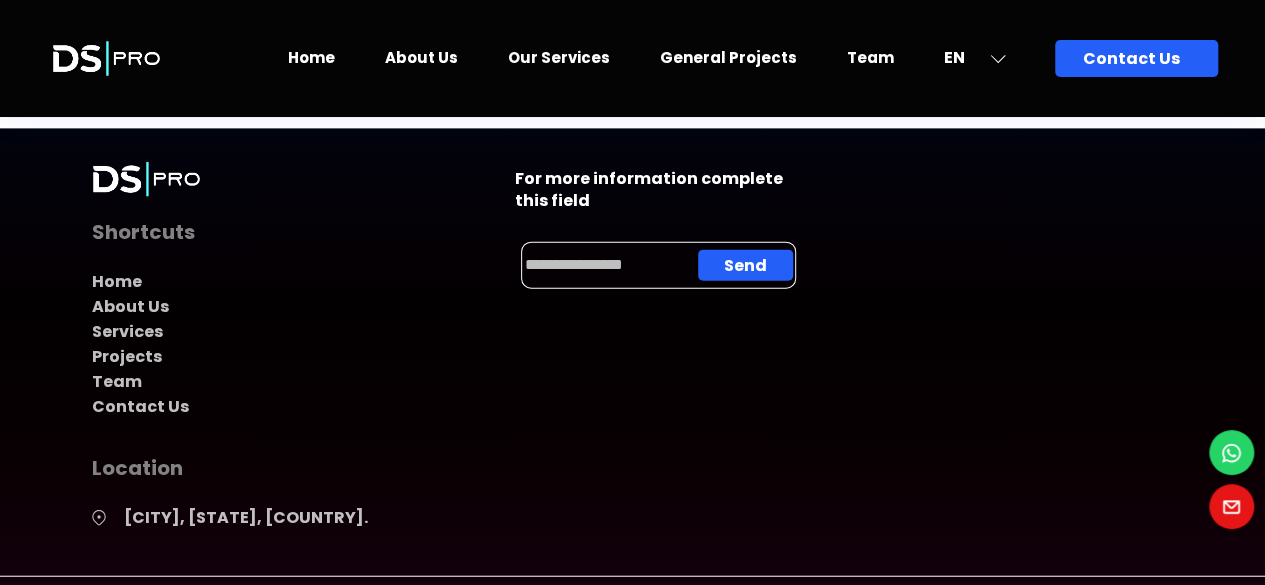 scroll, scrollTop: 2177, scrollLeft: 0, axis: vertical 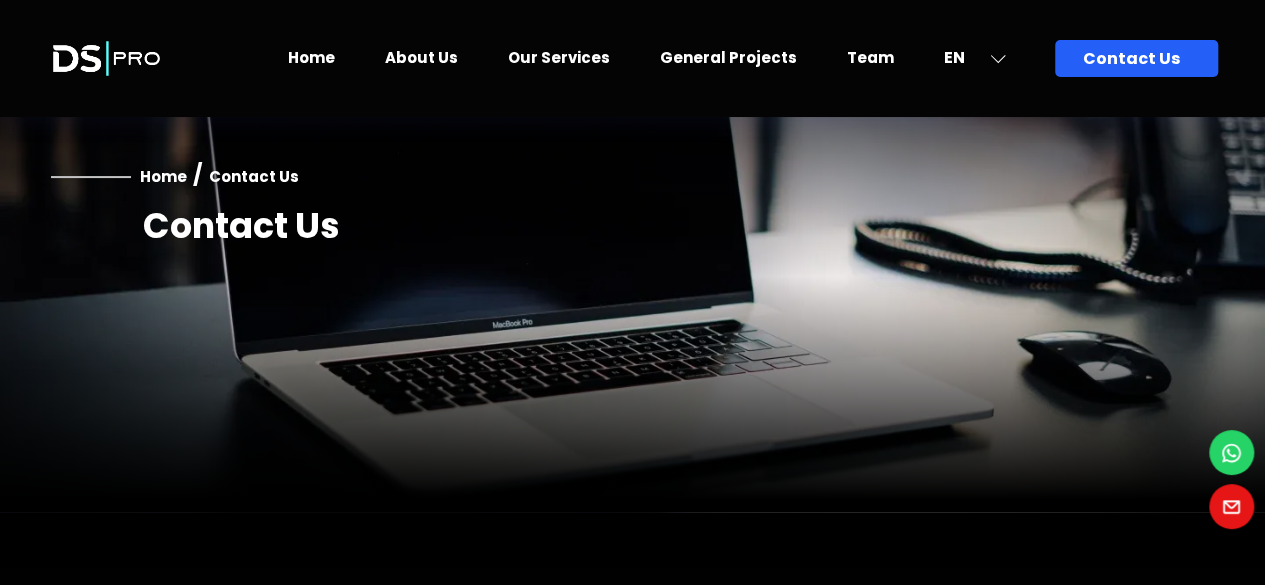 click on "Home      /      Contact Us     Contact Us" at bounding box center [633, 213] 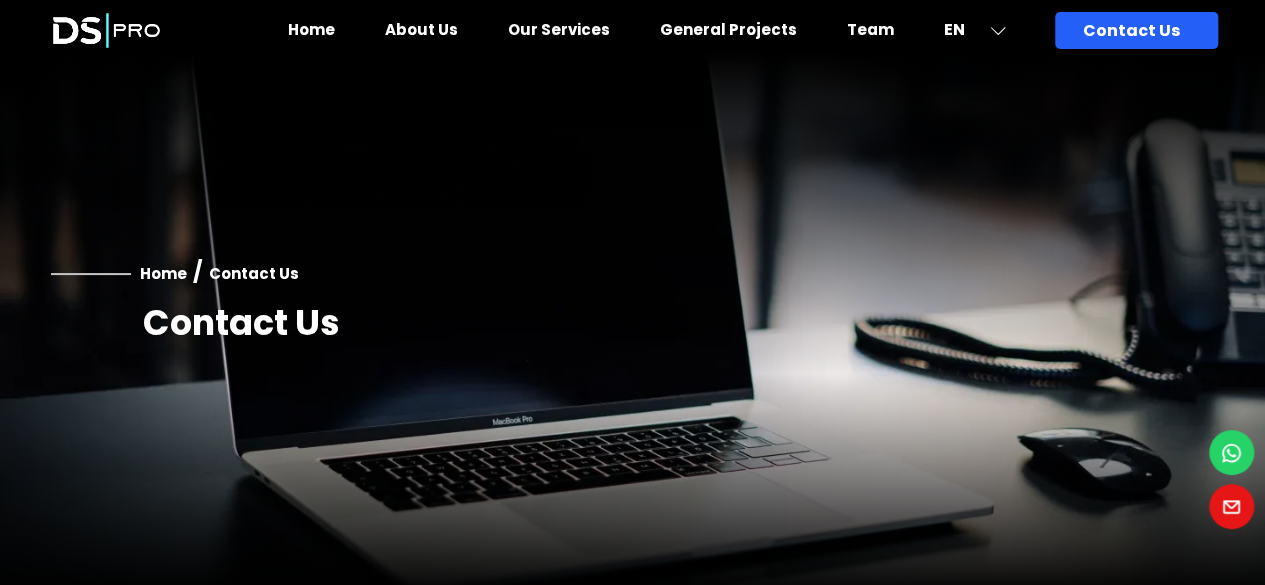 scroll, scrollTop: 0, scrollLeft: 0, axis: both 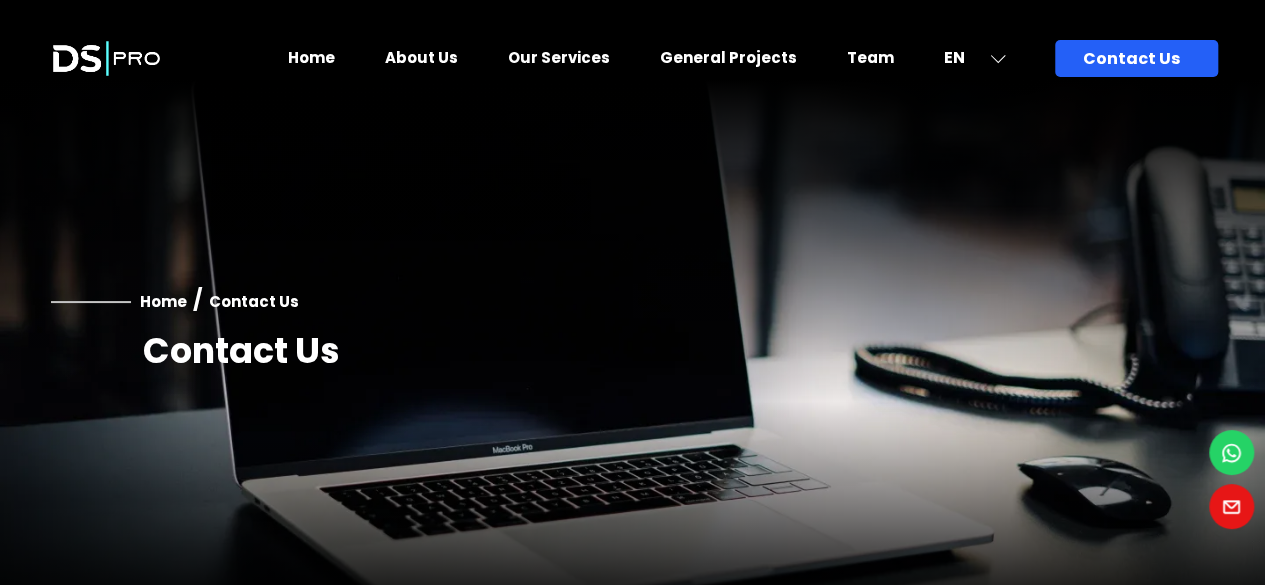 click on "Home" at bounding box center (311, 57) 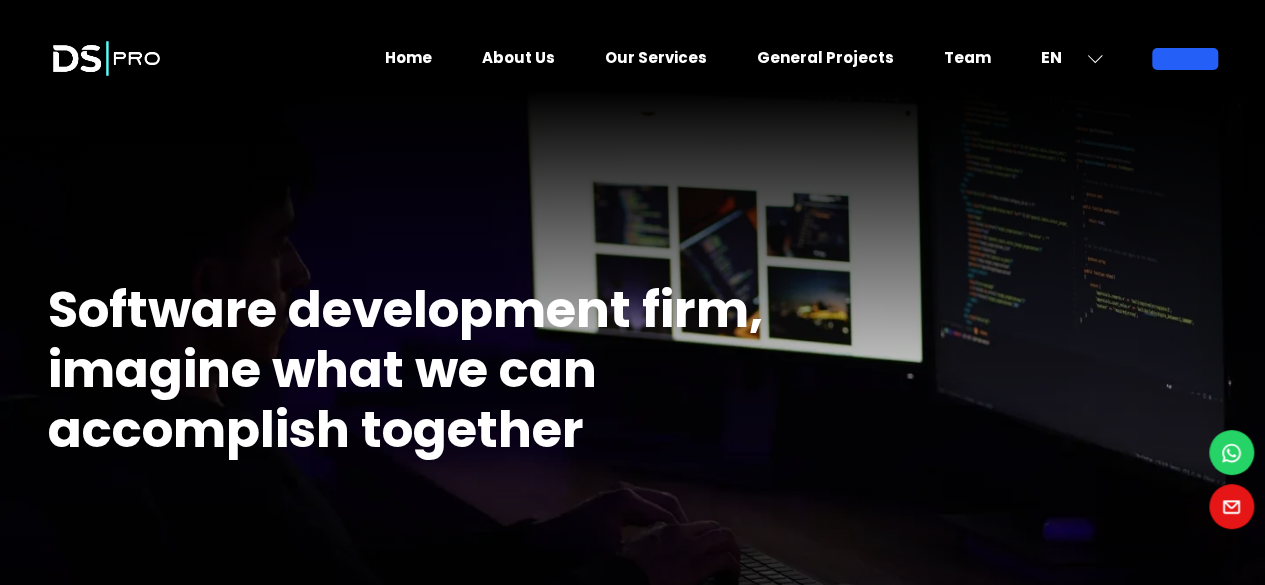 click at bounding box center [106, 58] 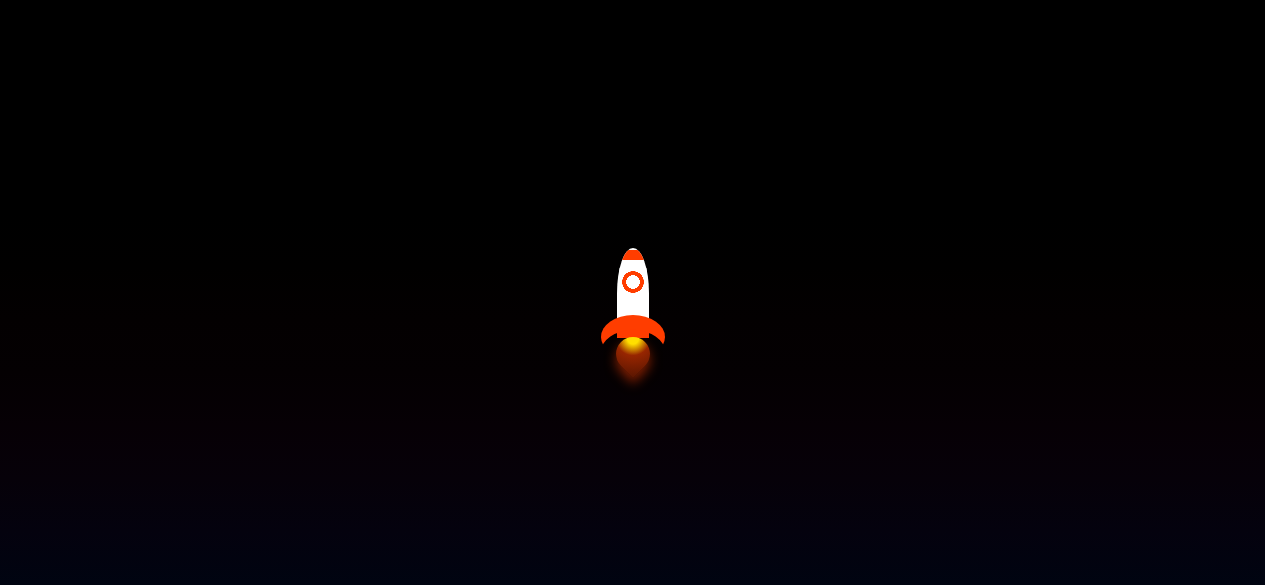 scroll, scrollTop: 0, scrollLeft: 0, axis: both 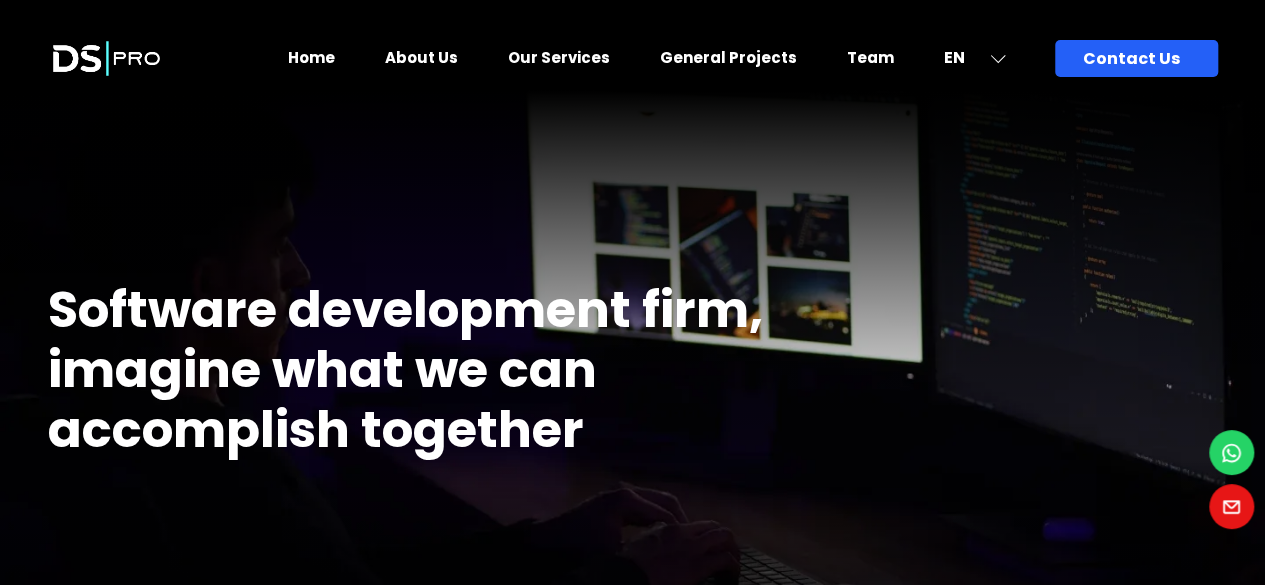 click on "General Projects" at bounding box center [728, 57] 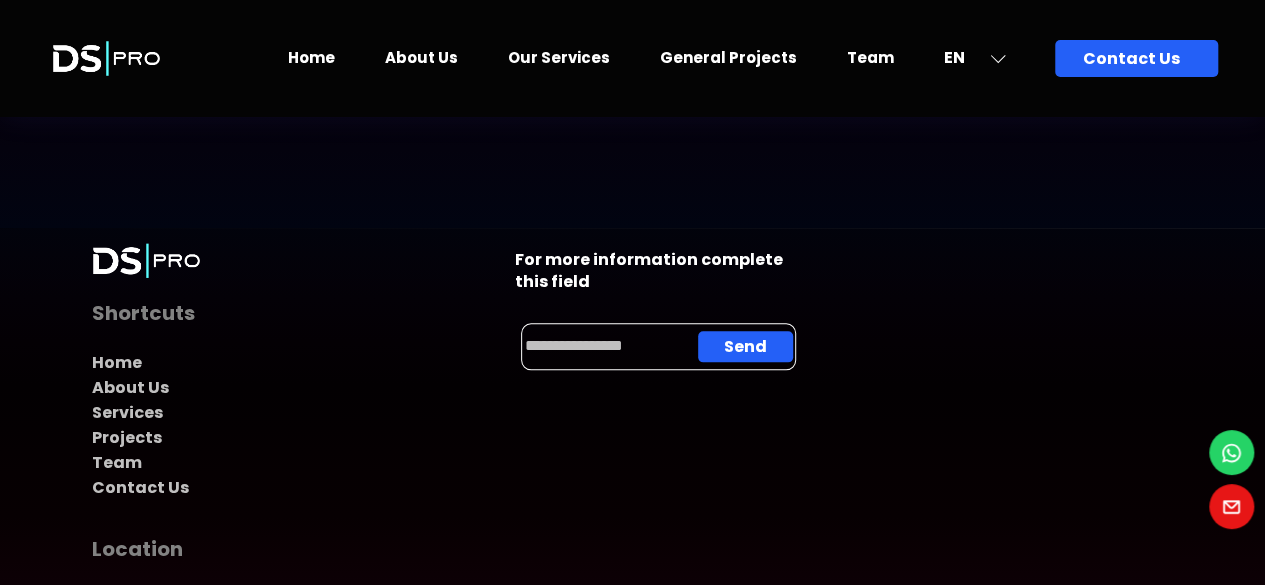 scroll, scrollTop: 1002, scrollLeft: 0, axis: vertical 